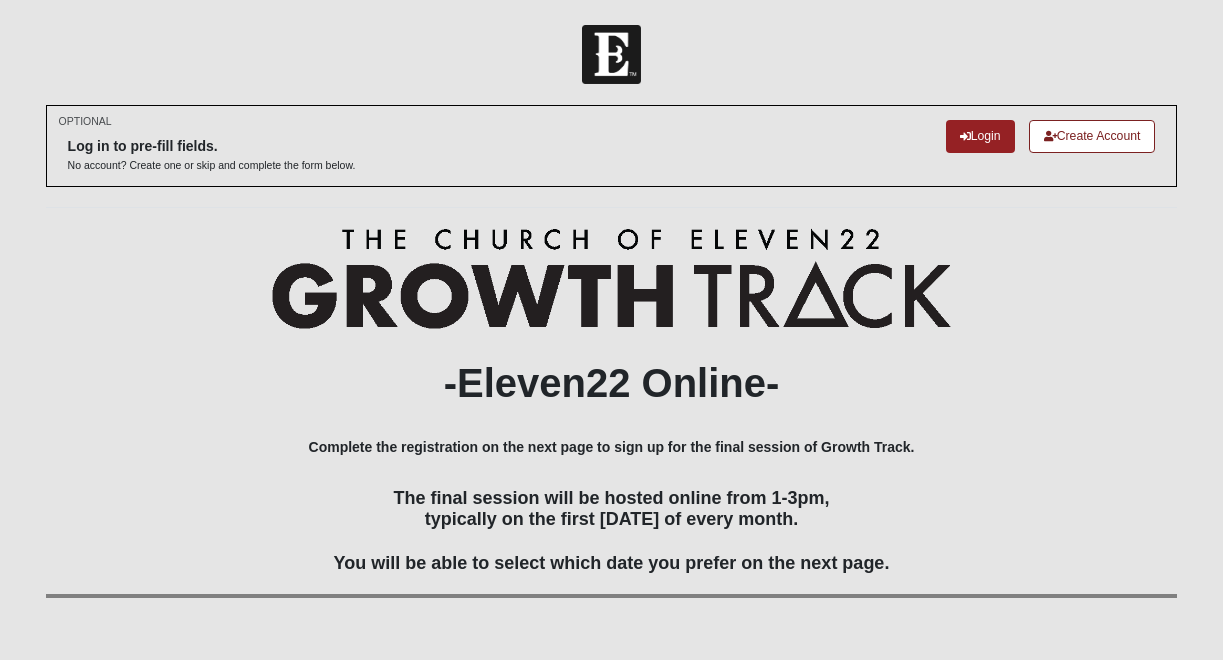 scroll, scrollTop: 0, scrollLeft: 0, axis: both 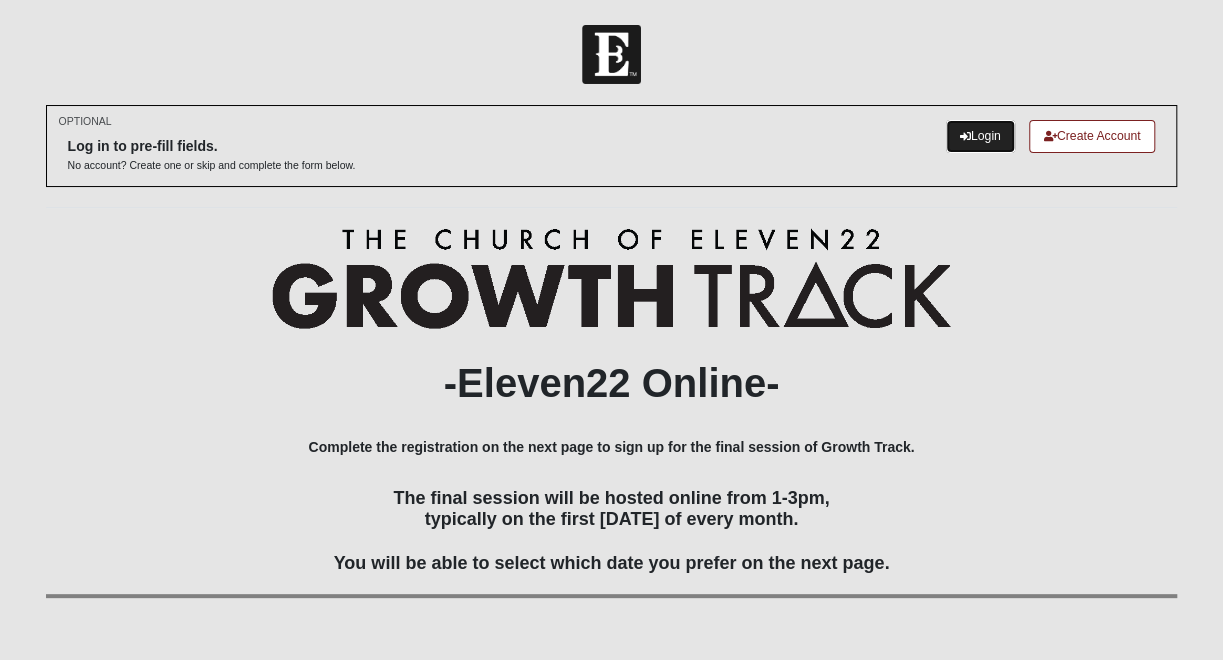click at bounding box center (965, 136) 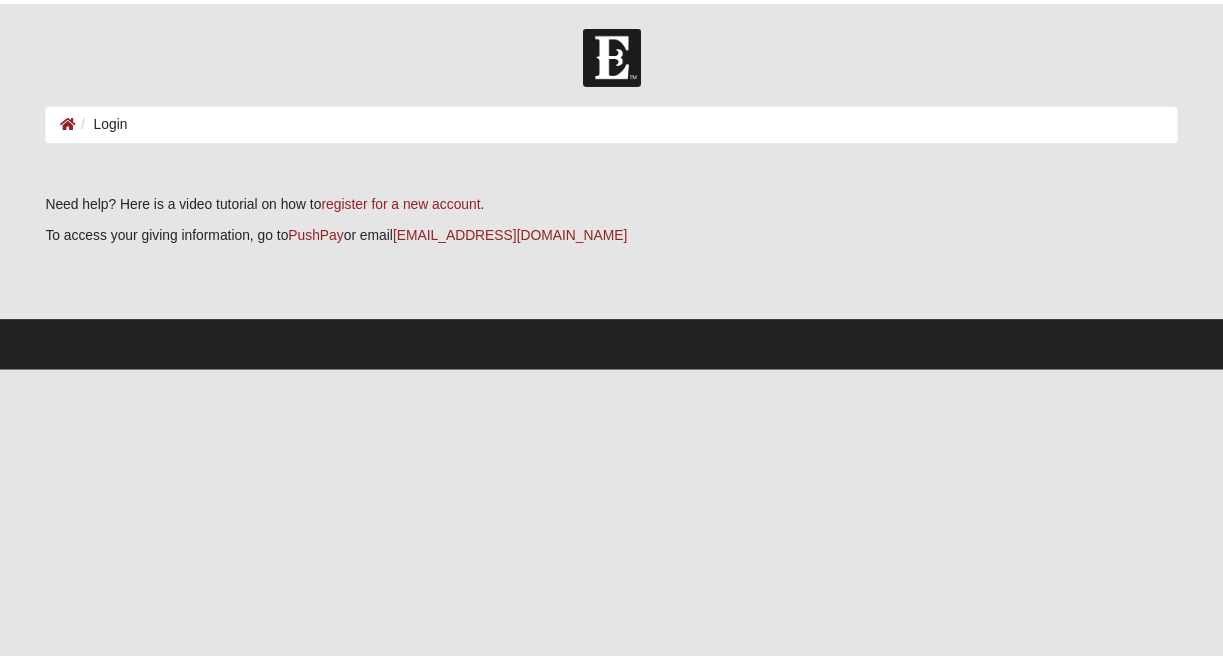 scroll, scrollTop: 0, scrollLeft: 0, axis: both 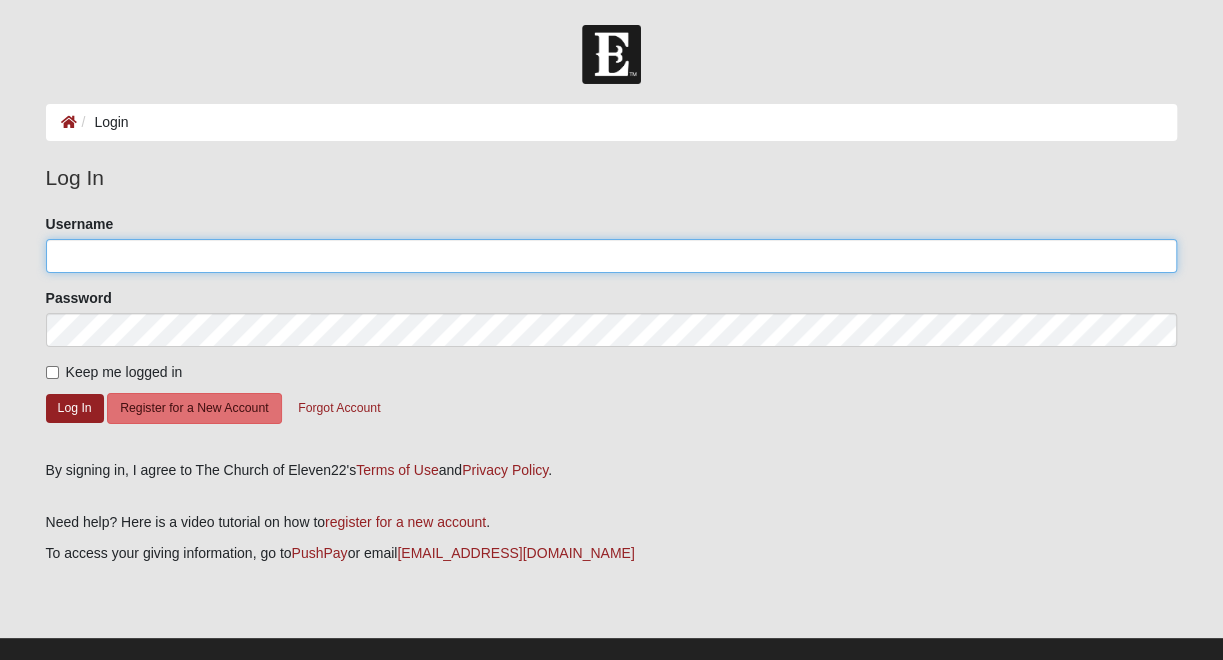 click on "Username" 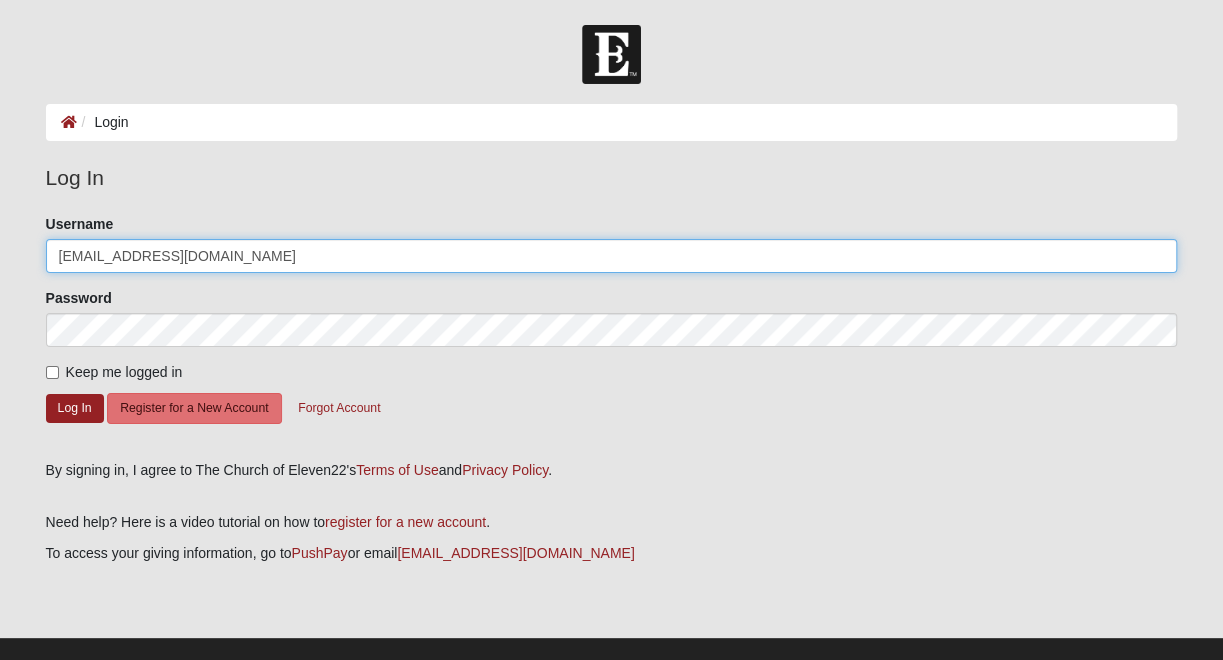 type on "cthomp22@its.jnj.com" 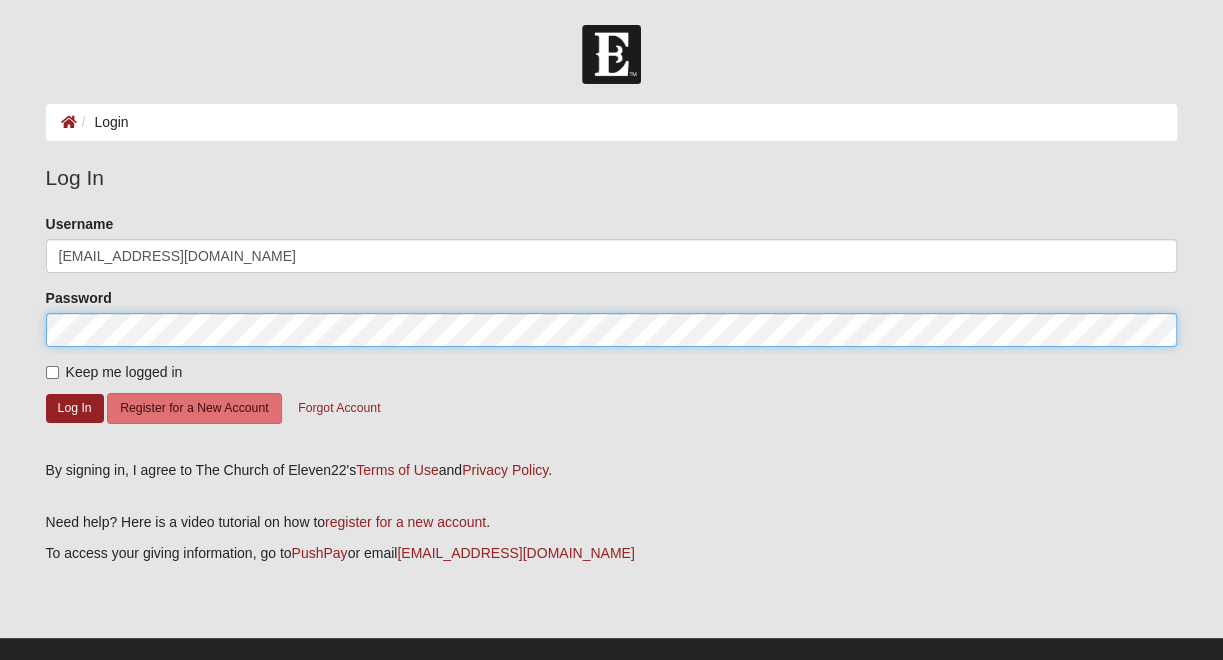 click on "Log In" 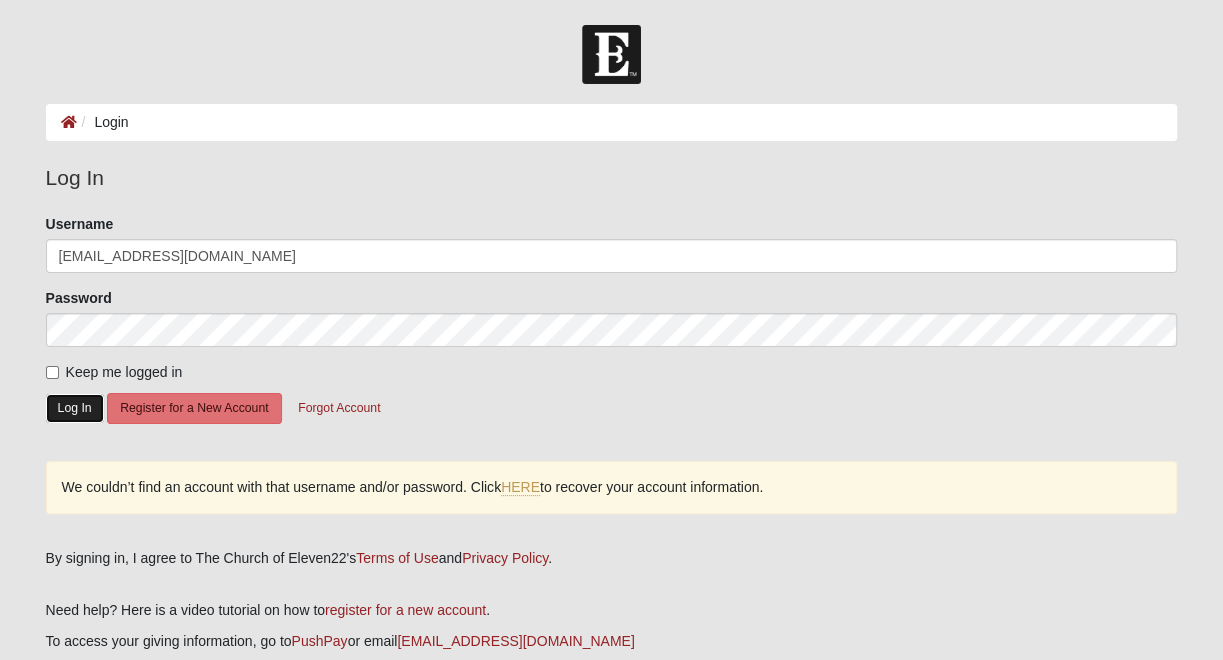 click on "Log In" 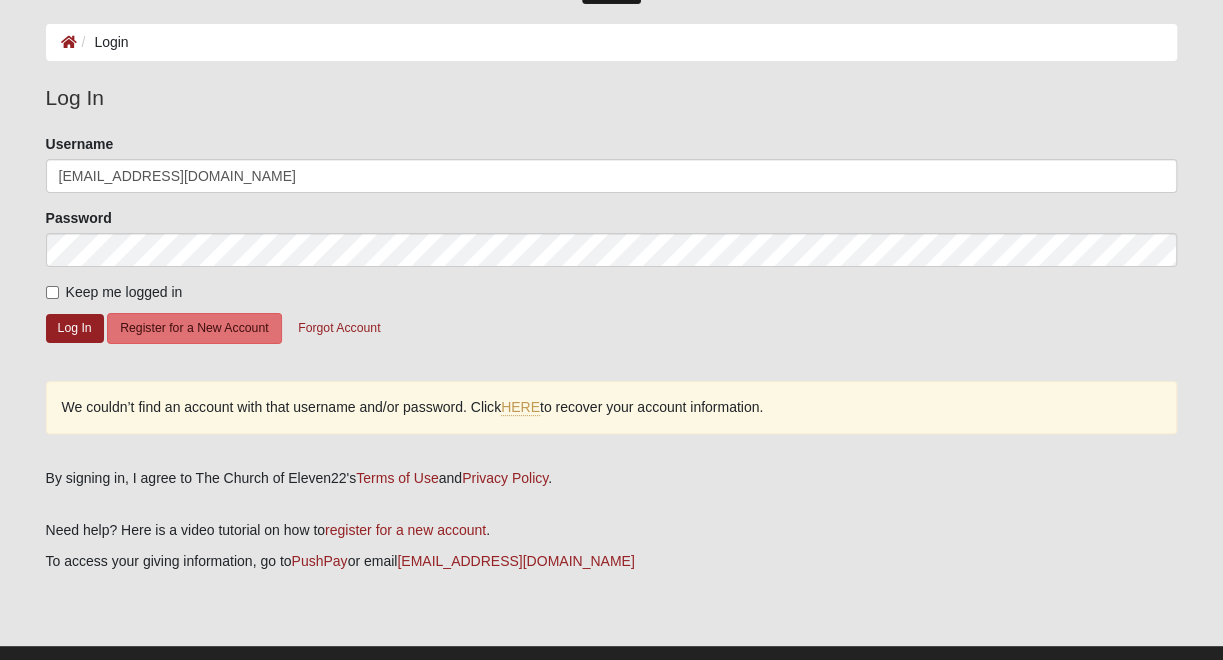 scroll, scrollTop: 116, scrollLeft: 0, axis: vertical 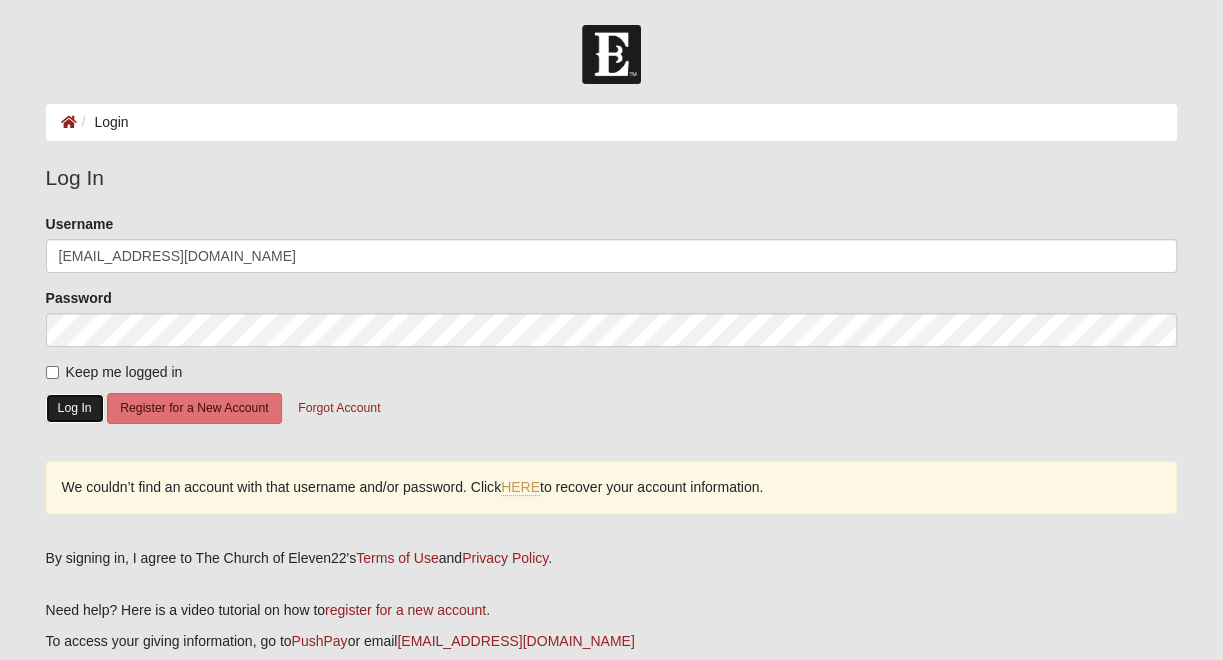 click on "Log In" 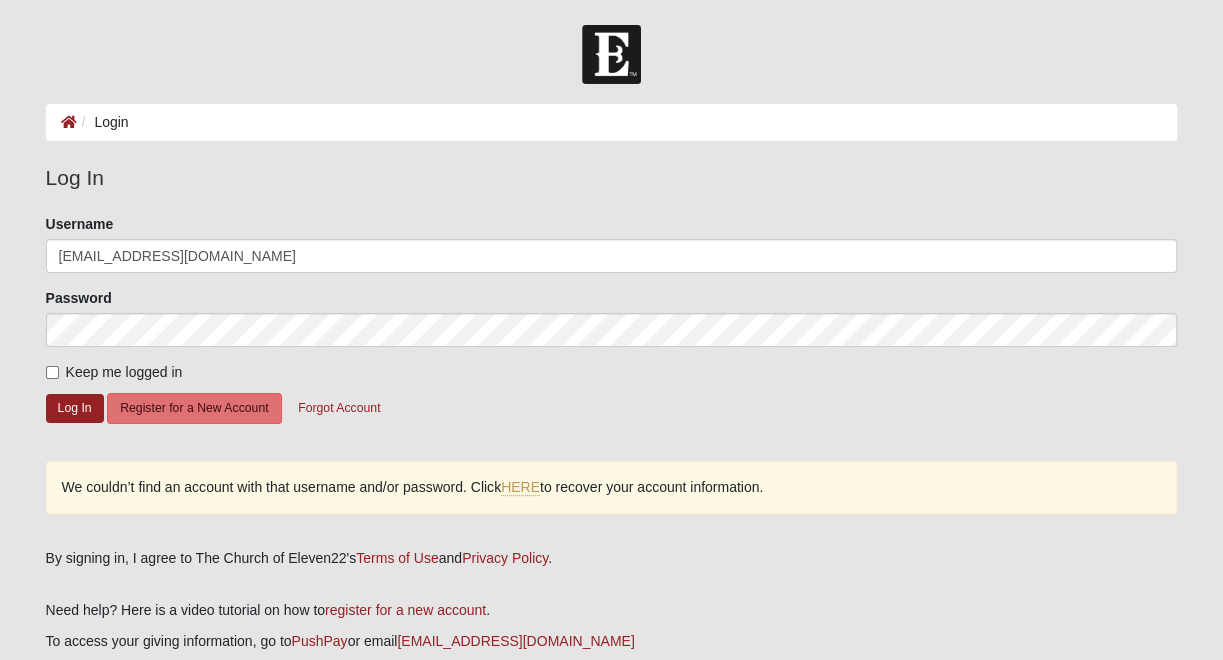click on "Login" at bounding box center [103, 122] 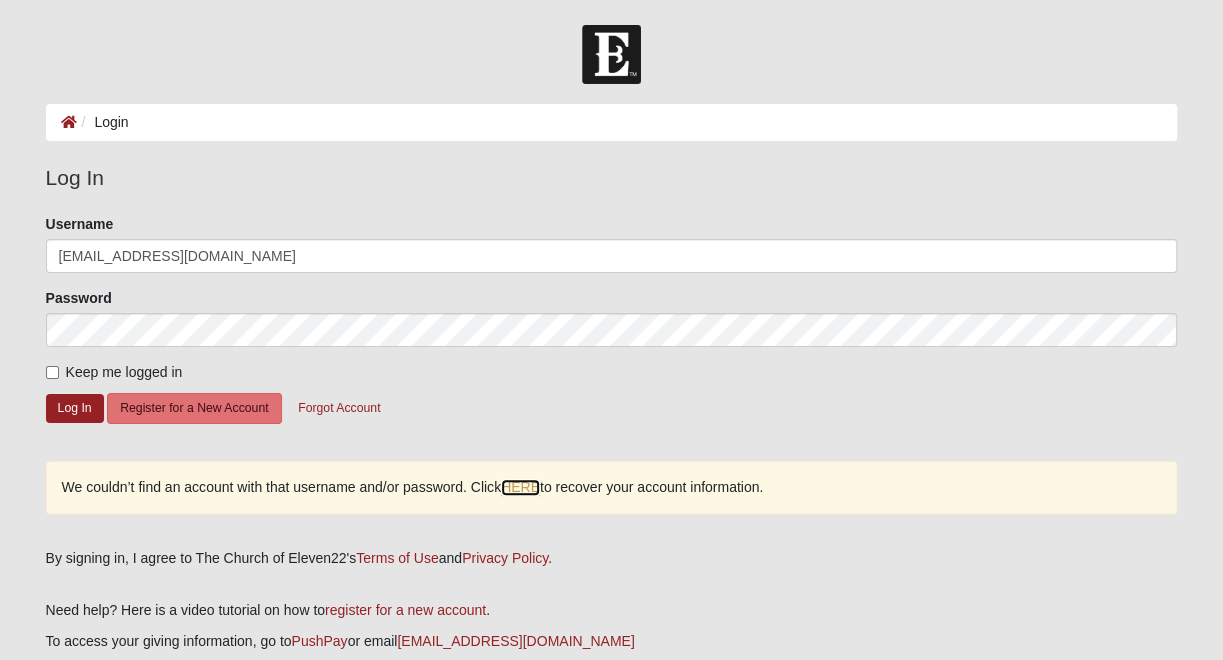 click on "HERE" at bounding box center [520, 487] 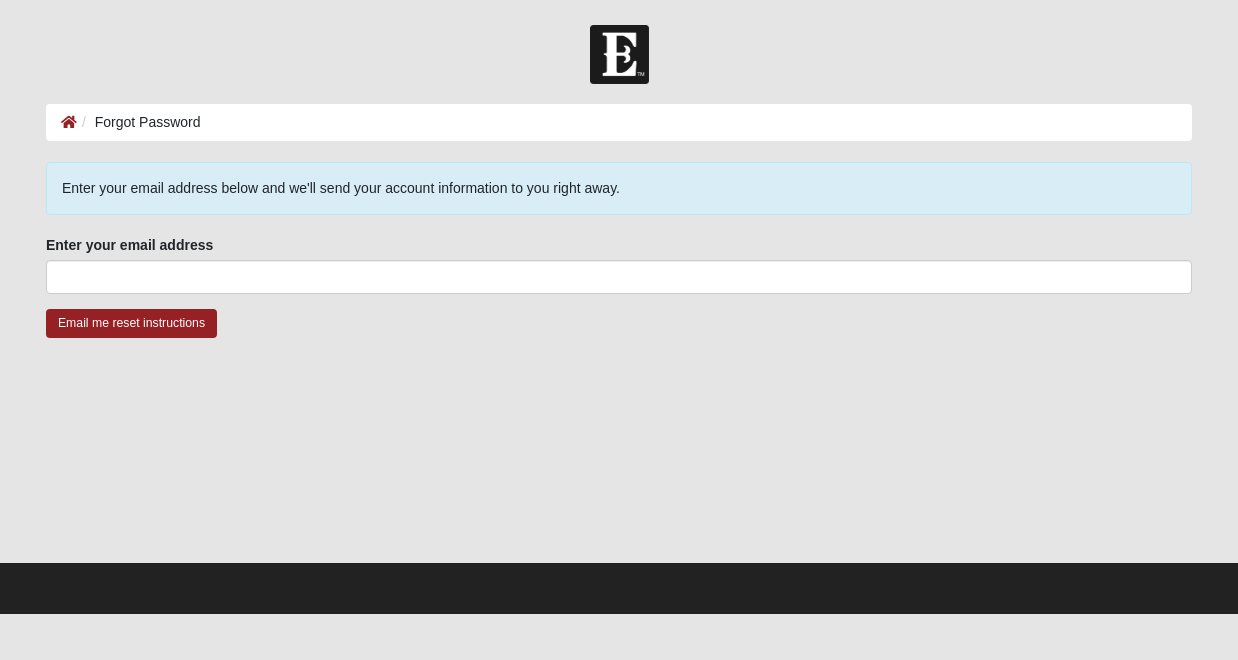 scroll, scrollTop: 0, scrollLeft: 0, axis: both 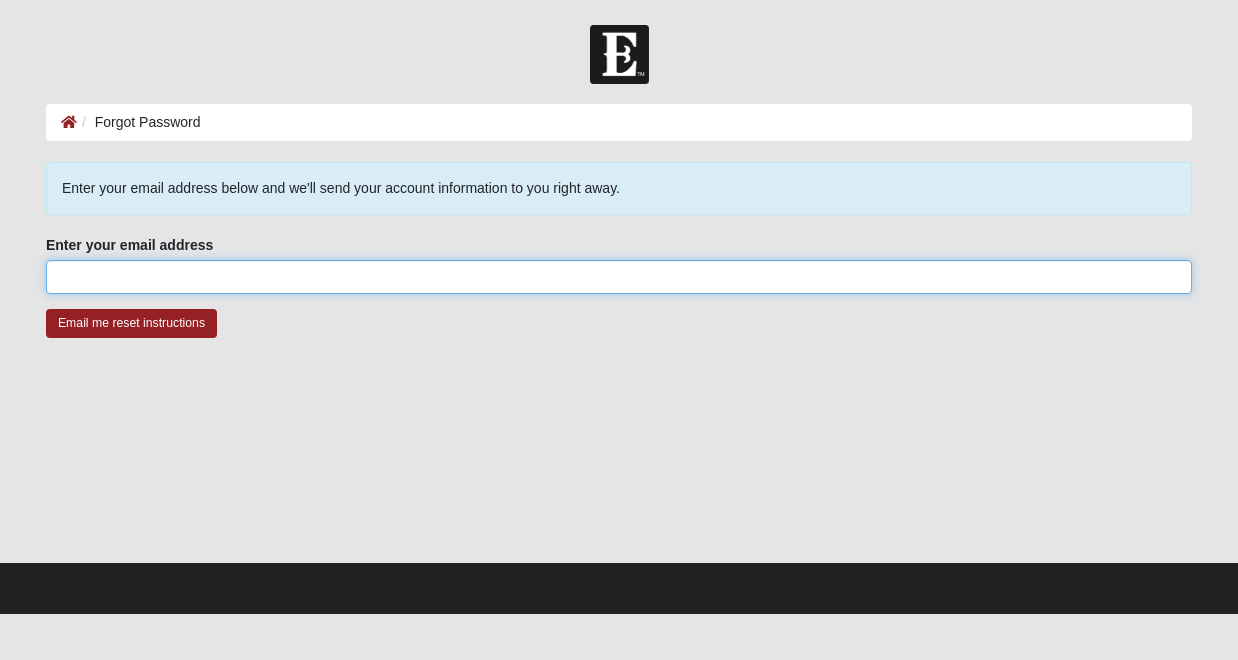 click on "Enter your email address" at bounding box center [619, 277] 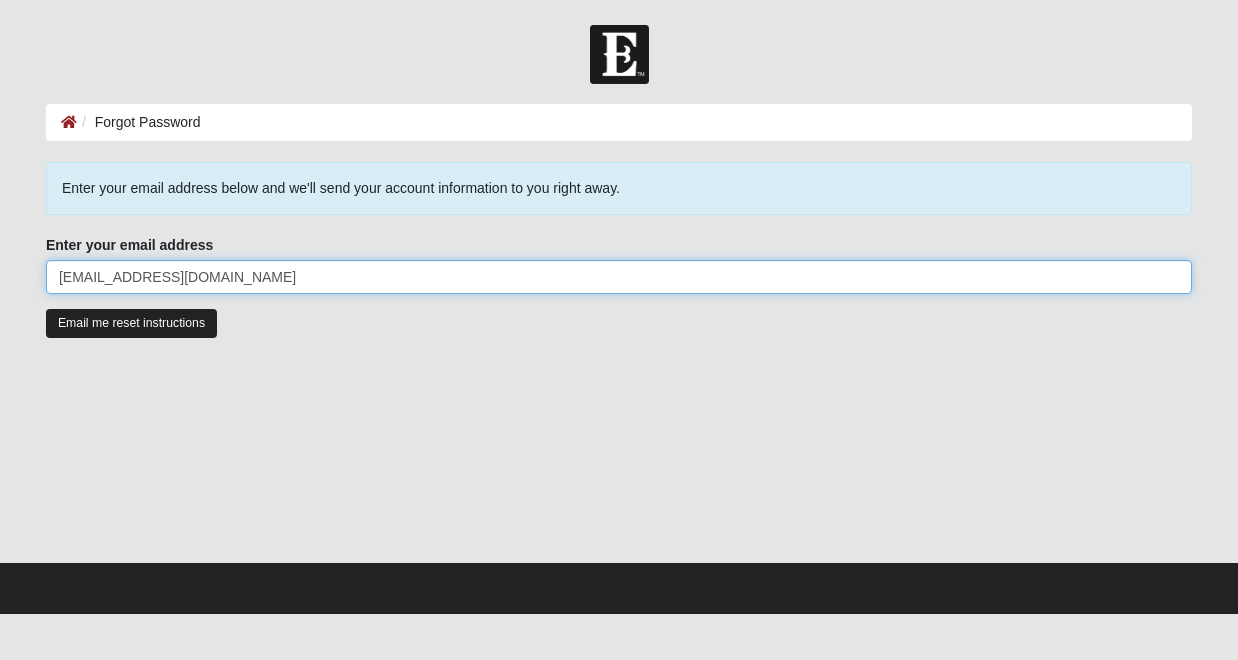type on "[EMAIL_ADDRESS][DOMAIN_NAME]" 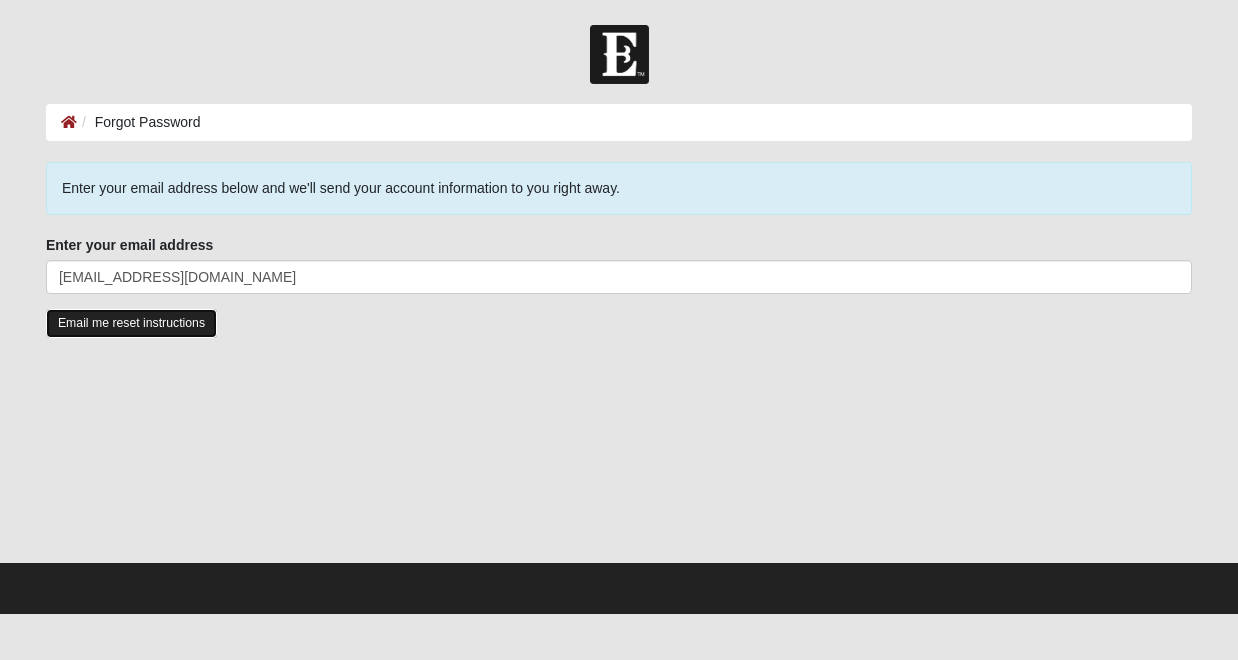 click on "Email me reset instructions" at bounding box center [131, 323] 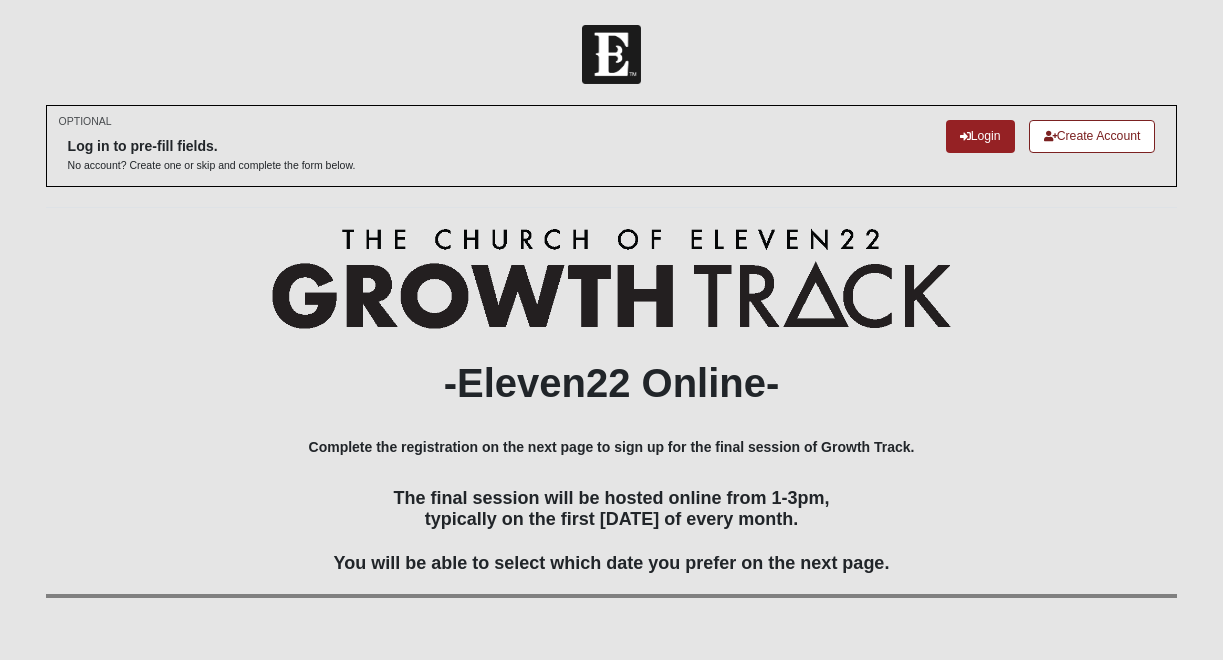 scroll, scrollTop: 0, scrollLeft: 0, axis: both 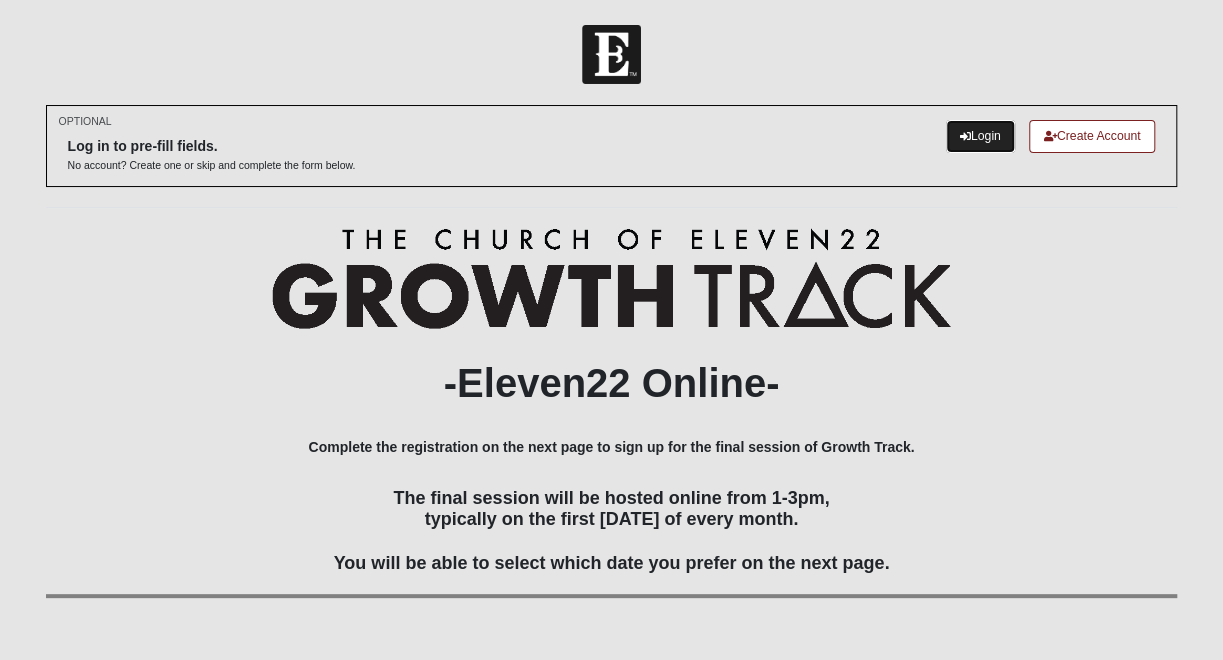 click on "Login" at bounding box center (980, 136) 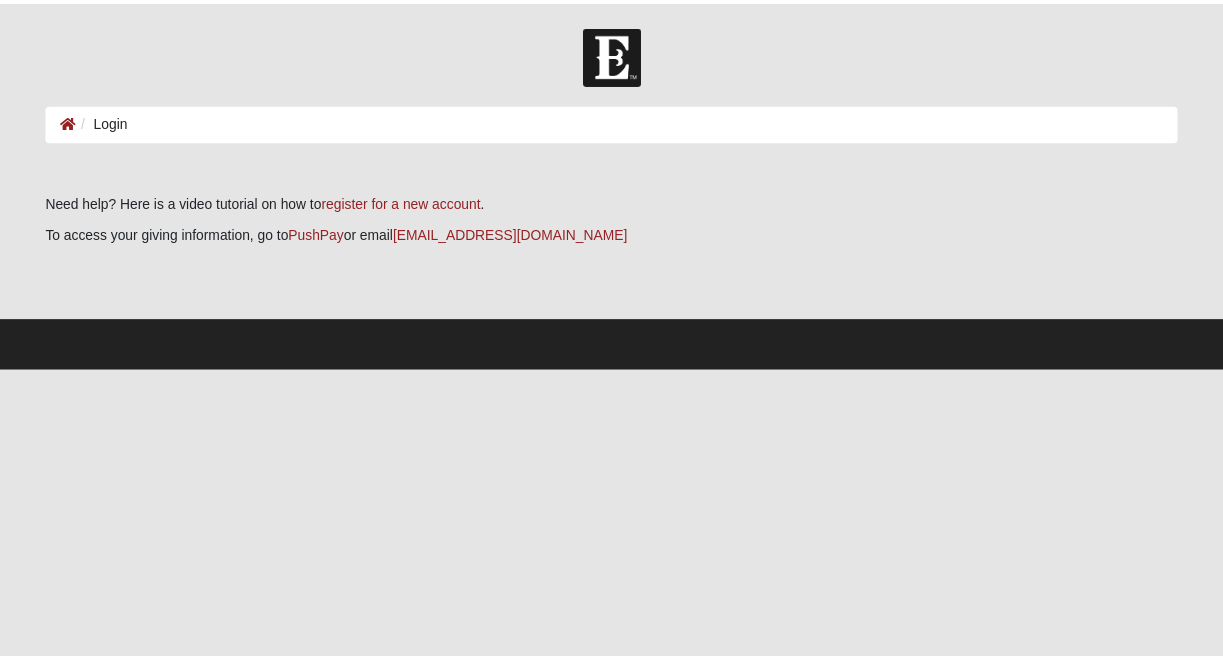scroll, scrollTop: 0, scrollLeft: 0, axis: both 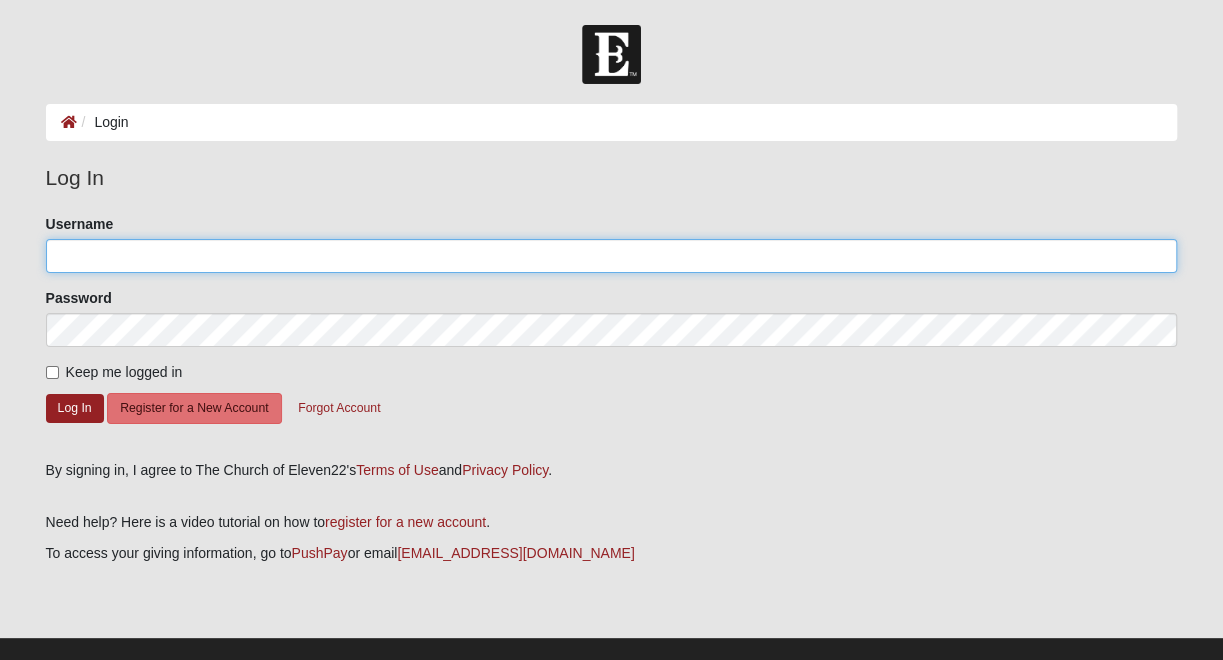 click on "Username" 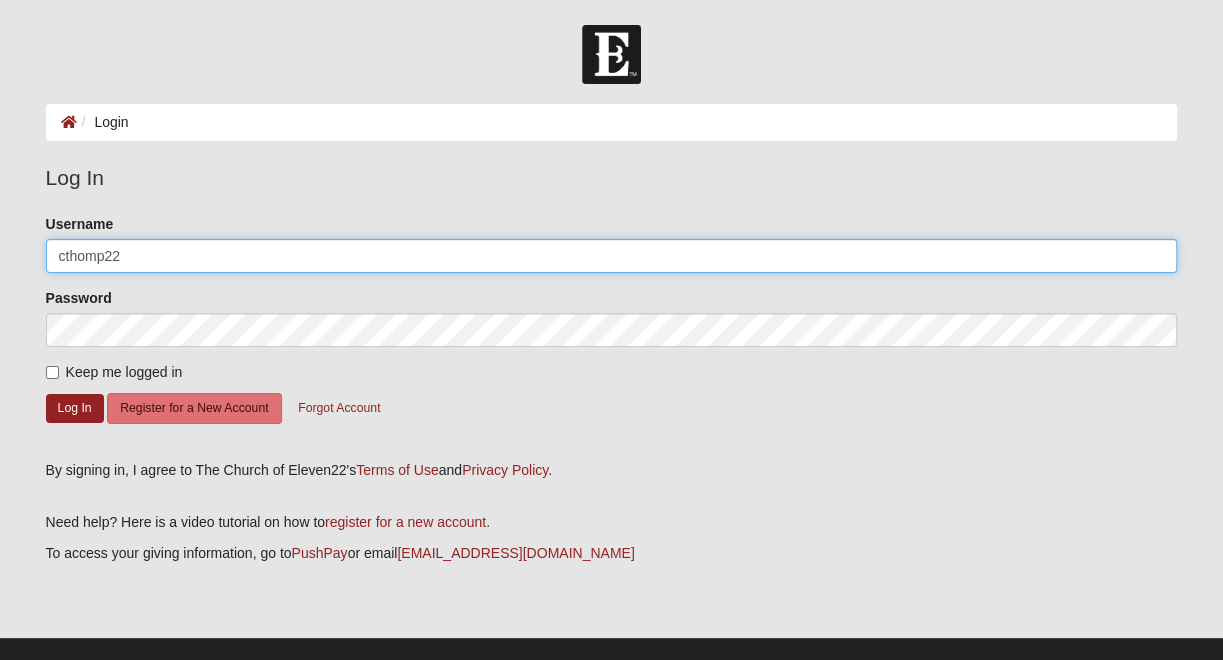 type on "cthomp22" 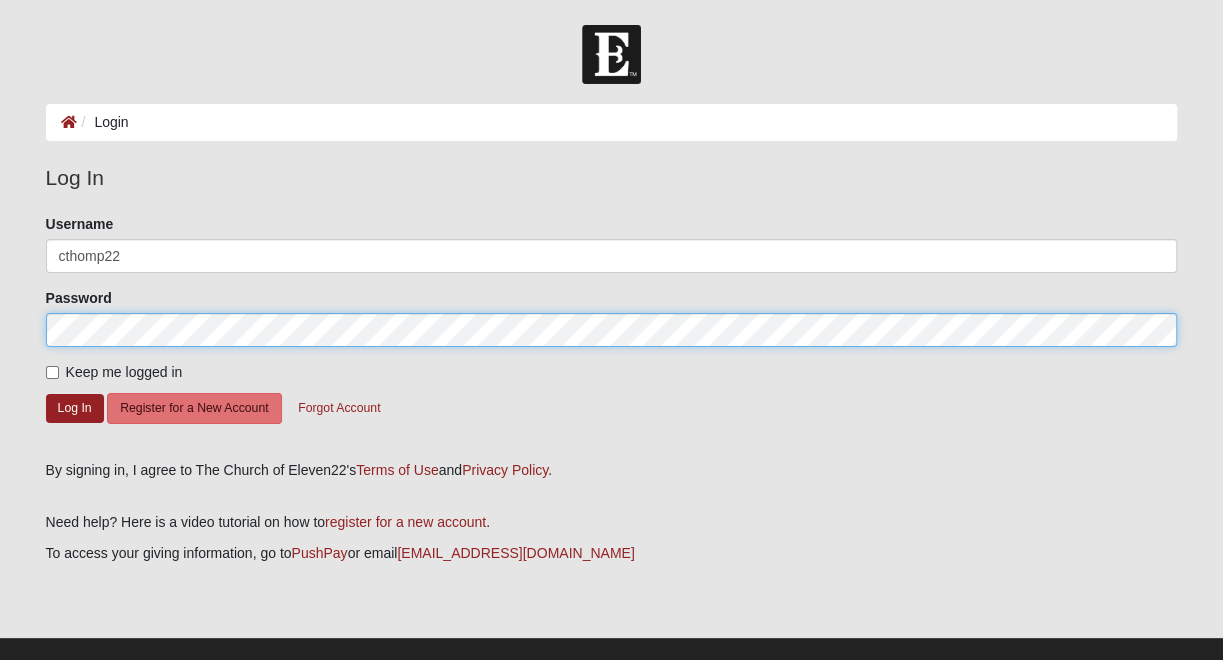 click on "Log In" 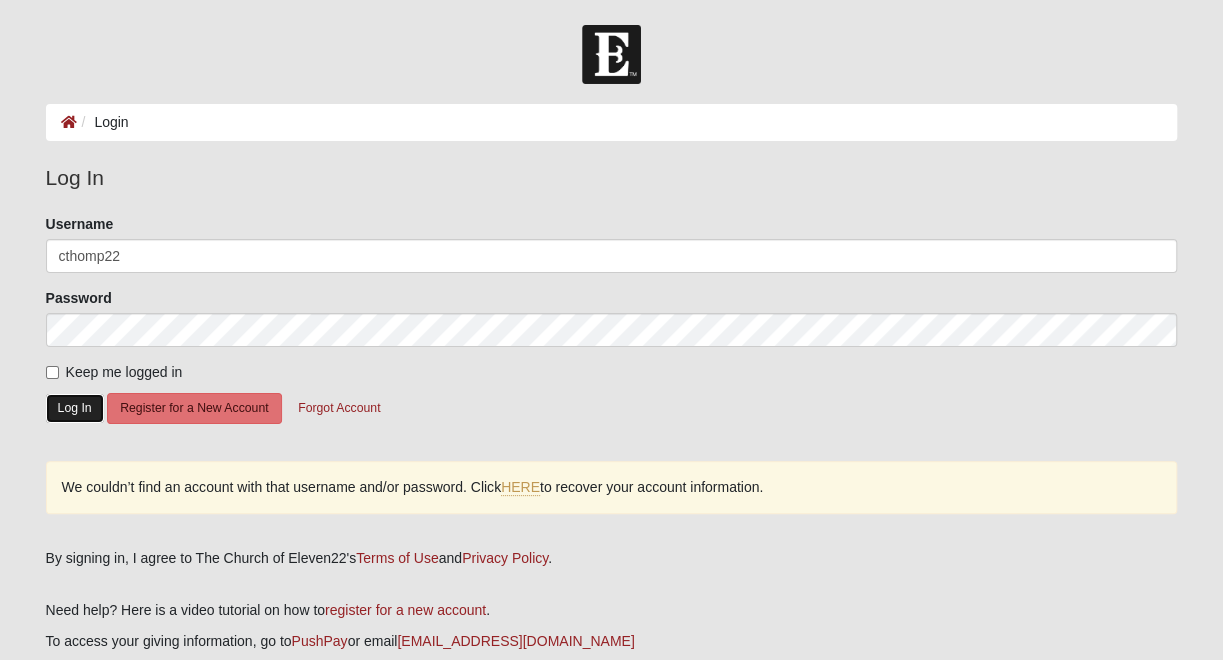 click on "Log In" 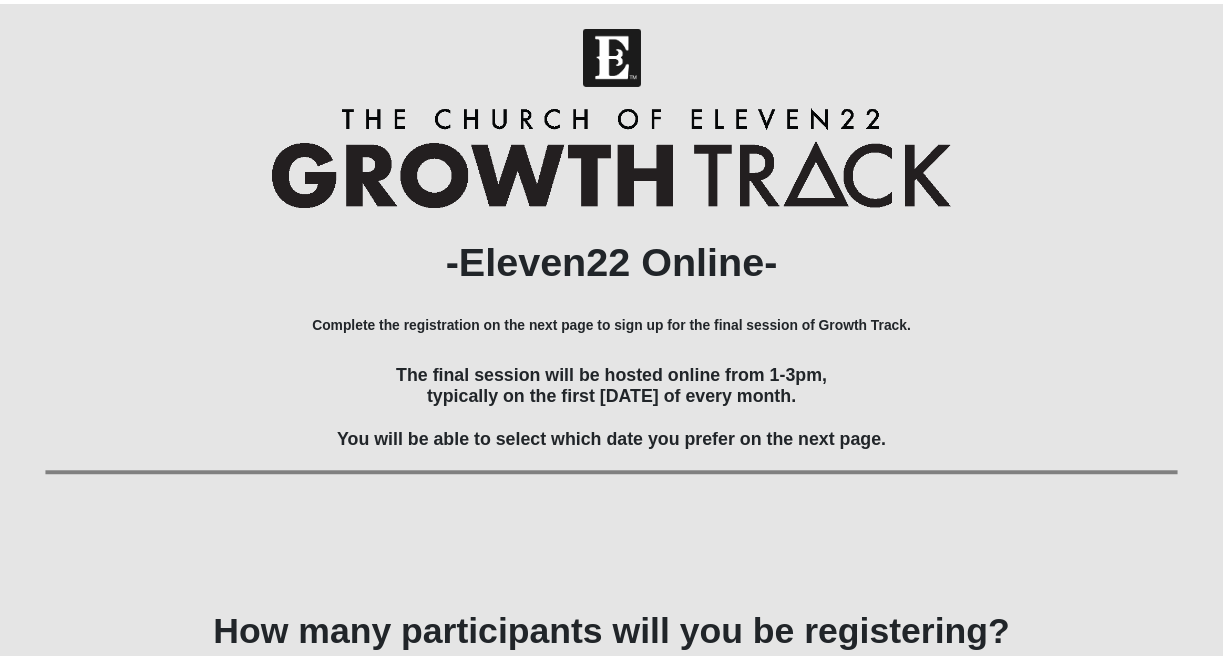 scroll, scrollTop: 0, scrollLeft: 0, axis: both 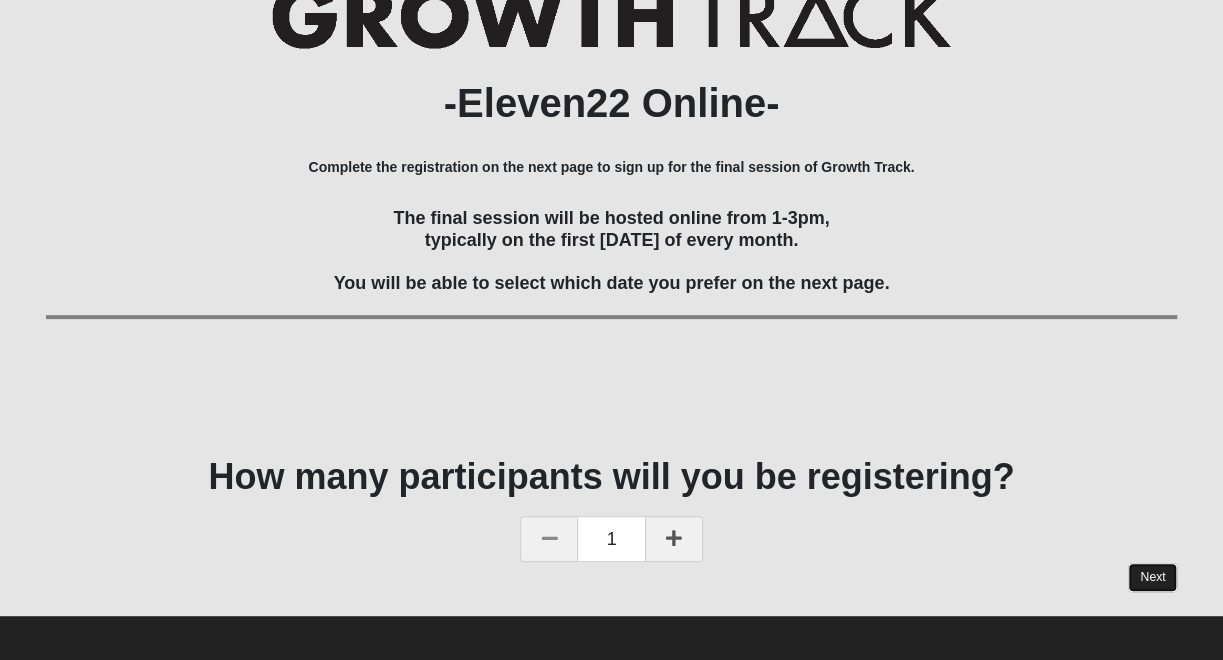 click on "Next" at bounding box center [1152, 577] 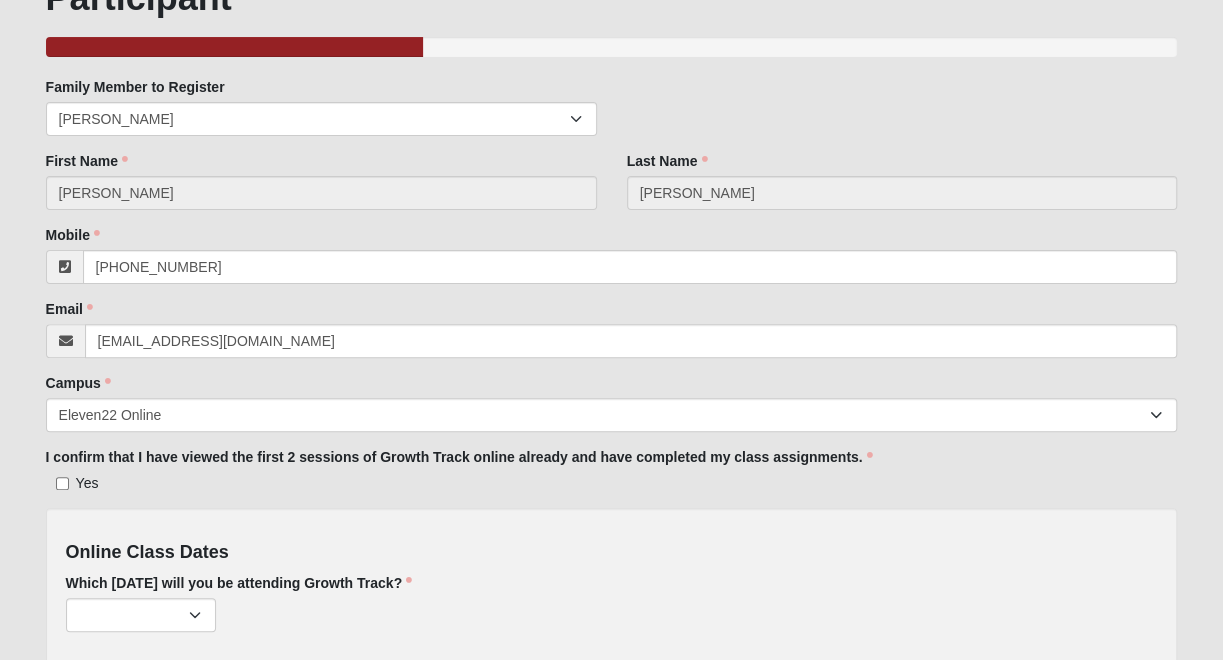 scroll, scrollTop: 0, scrollLeft: 0, axis: both 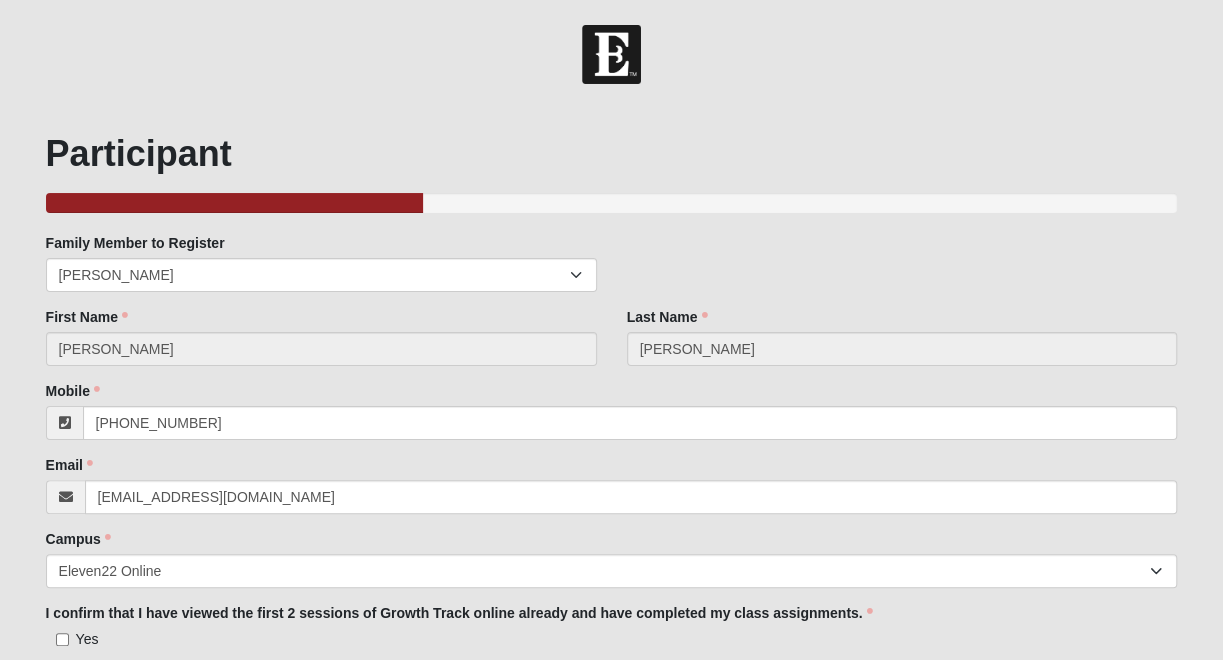 click on "I confirm that I have viewed the first 2 sessions of Growth Track online already and have completed my class assignments.
Yes I confirm that I have viewed the first 2 sessions of Growth Track online already and have completed my class assignments. is required." at bounding box center (612, 626) 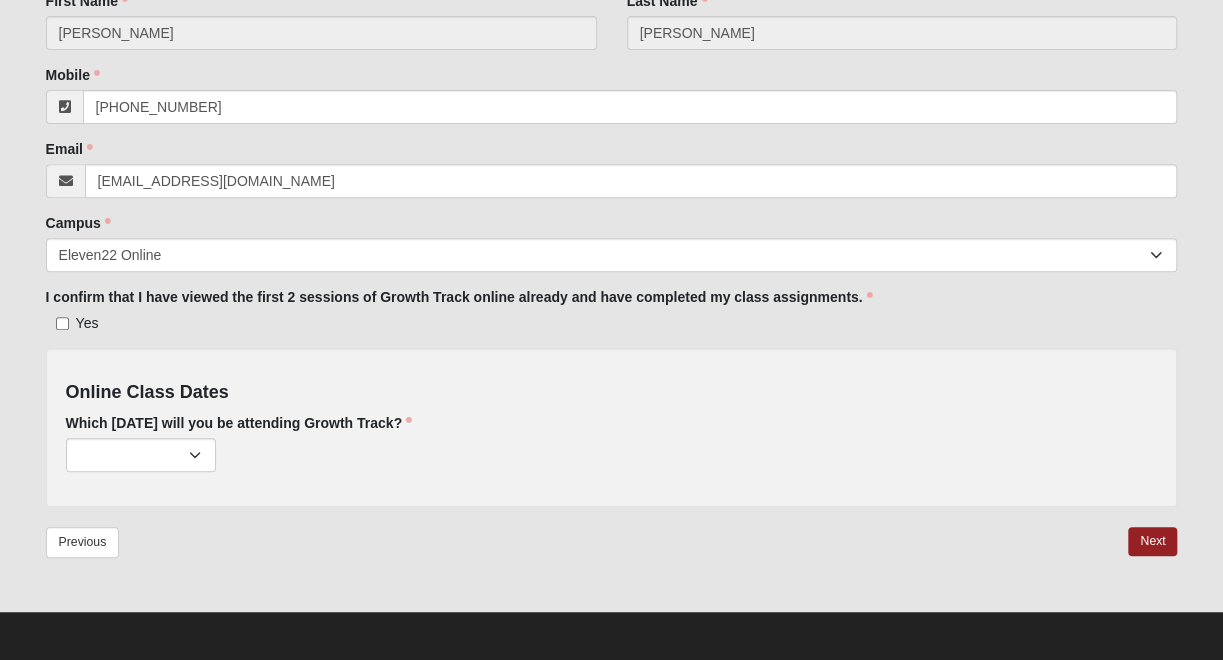 scroll, scrollTop: 318, scrollLeft: 0, axis: vertical 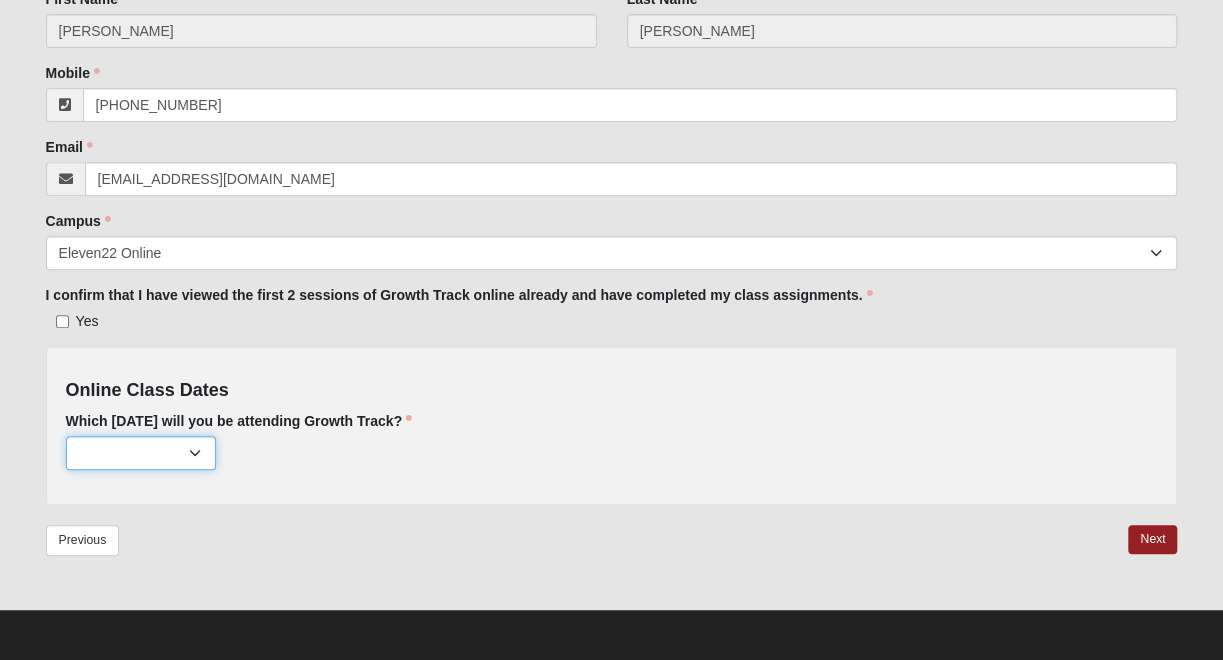 click on "[DATE] (198 remaining)
[DATE] (198 remaining)
[DATE] (200 remaining)
[DATE] (200 remaining)
[DATE] (200 remaining)" at bounding box center (141, 453) 